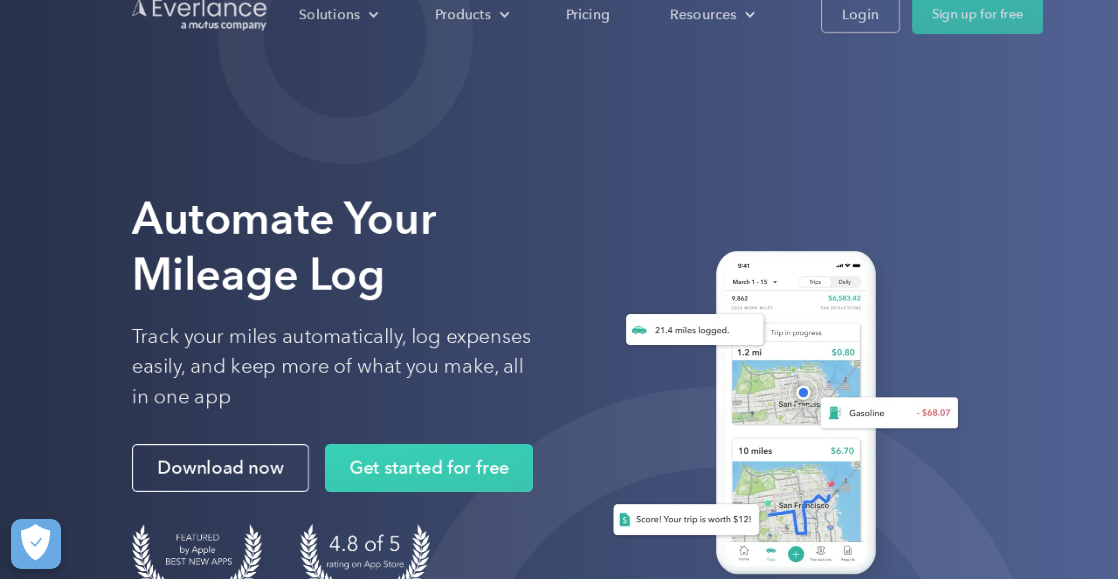 scroll, scrollTop: 0, scrollLeft: 0, axis: both 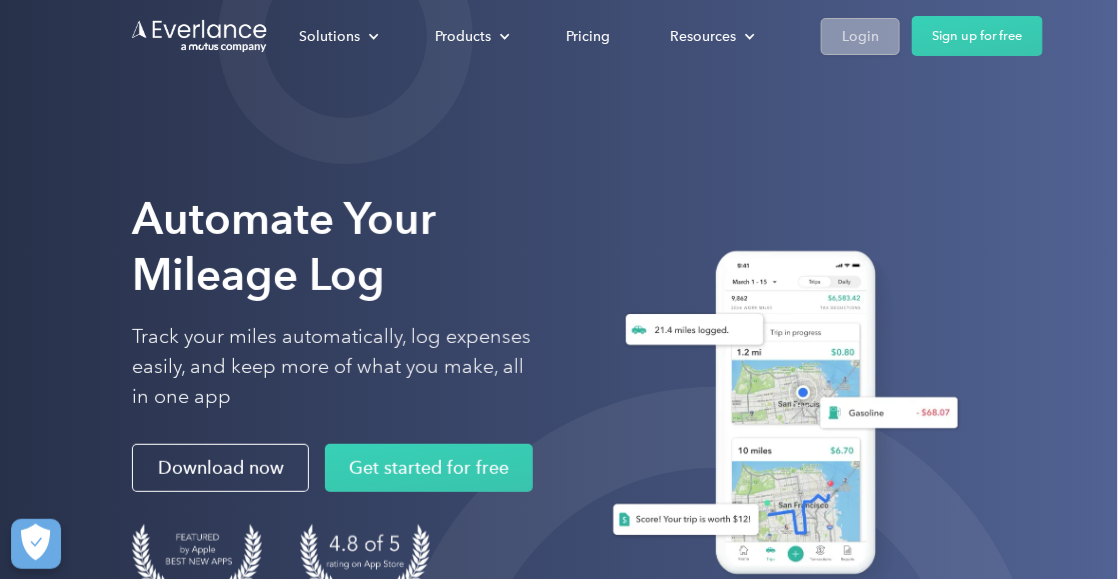 click on "Login" at bounding box center (860, 36) 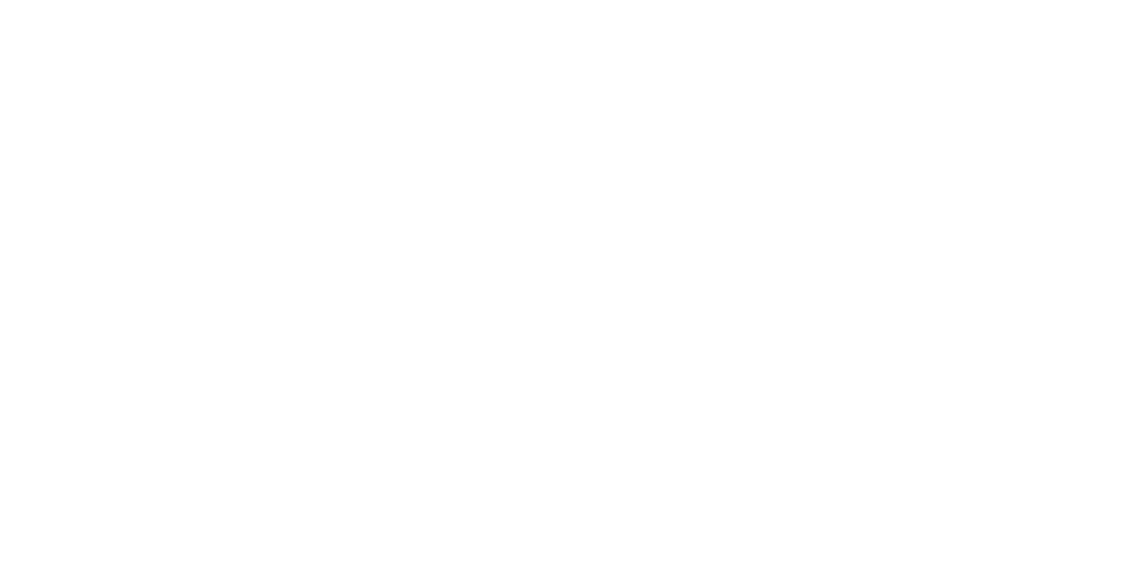 scroll, scrollTop: 0, scrollLeft: 0, axis: both 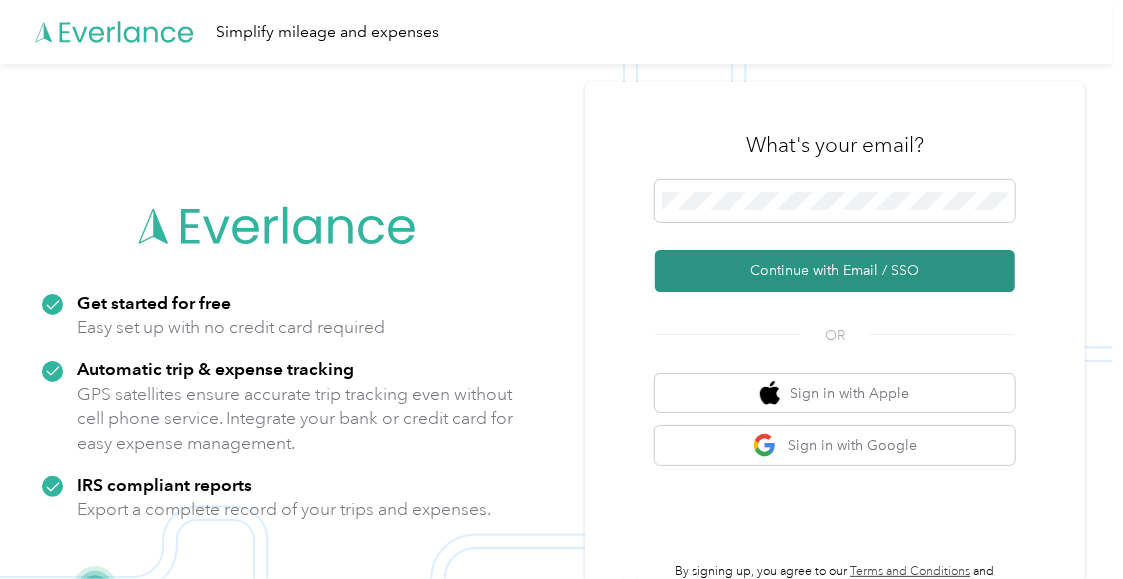 click on "Continue with Email / SSO" at bounding box center (835, 271) 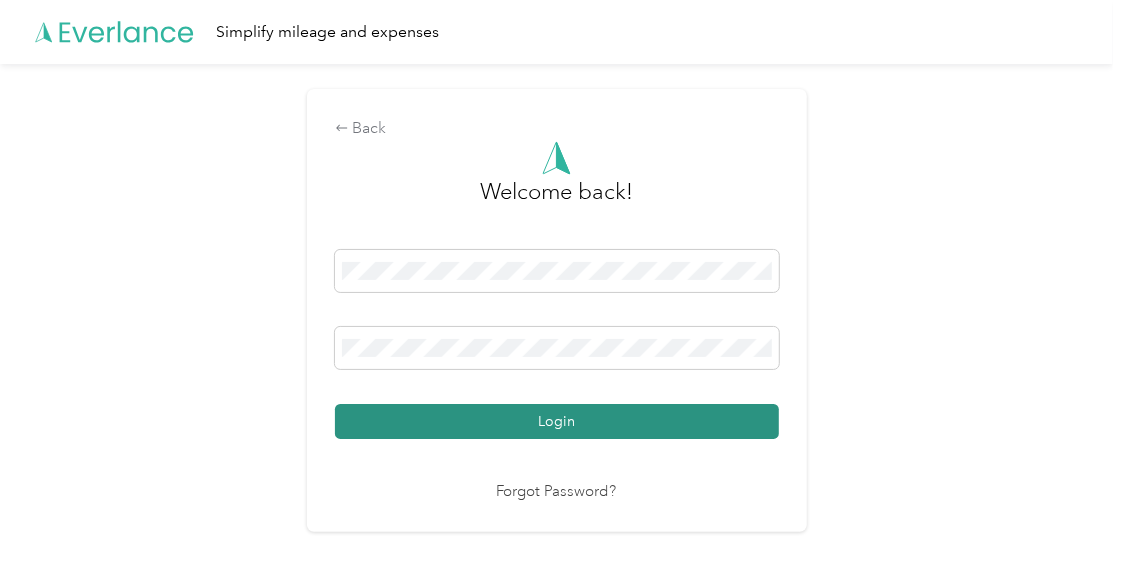 click on "Login" at bounding box center (557, 421) 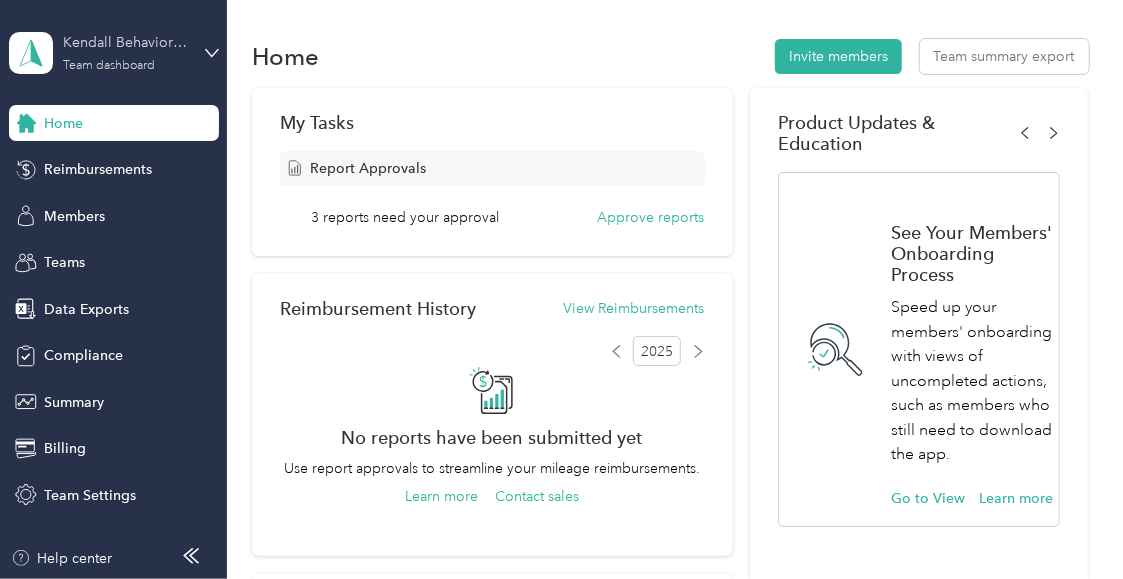 click on "Kendall Behavioral Solutions" at bounding box center [125, 42] 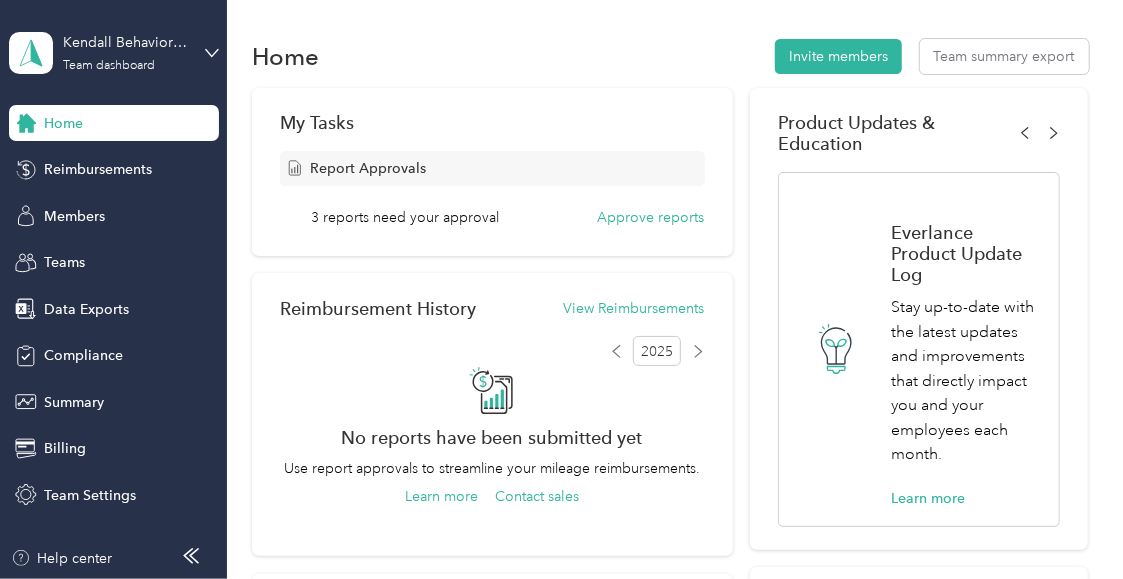 click on "Personal dashboard" at bounding box center (89, 198) 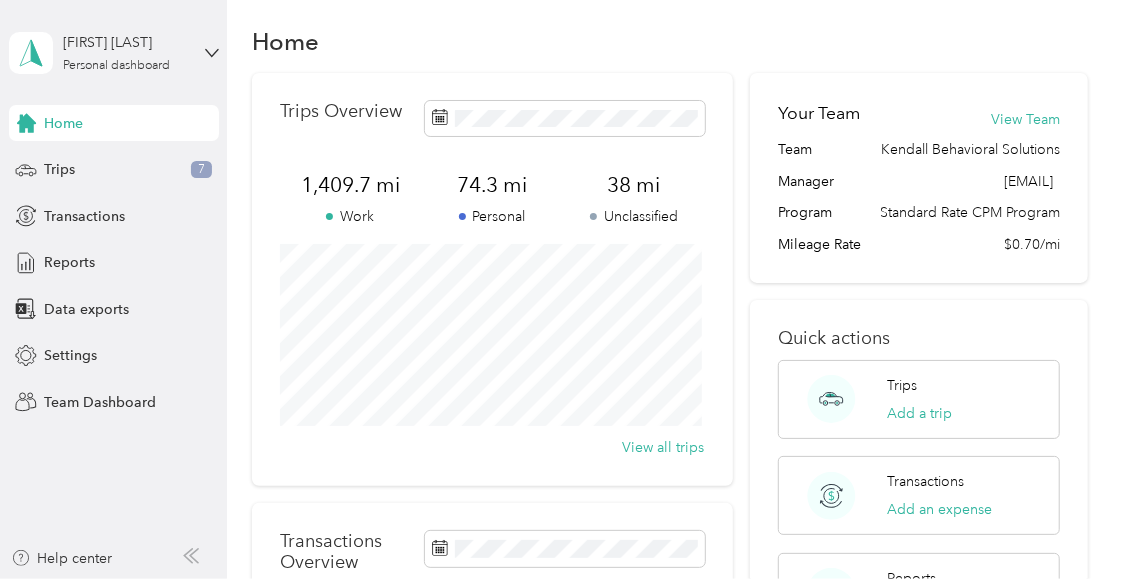 scroll, scrollTop: 0, scrollLeft: 0, axis: both 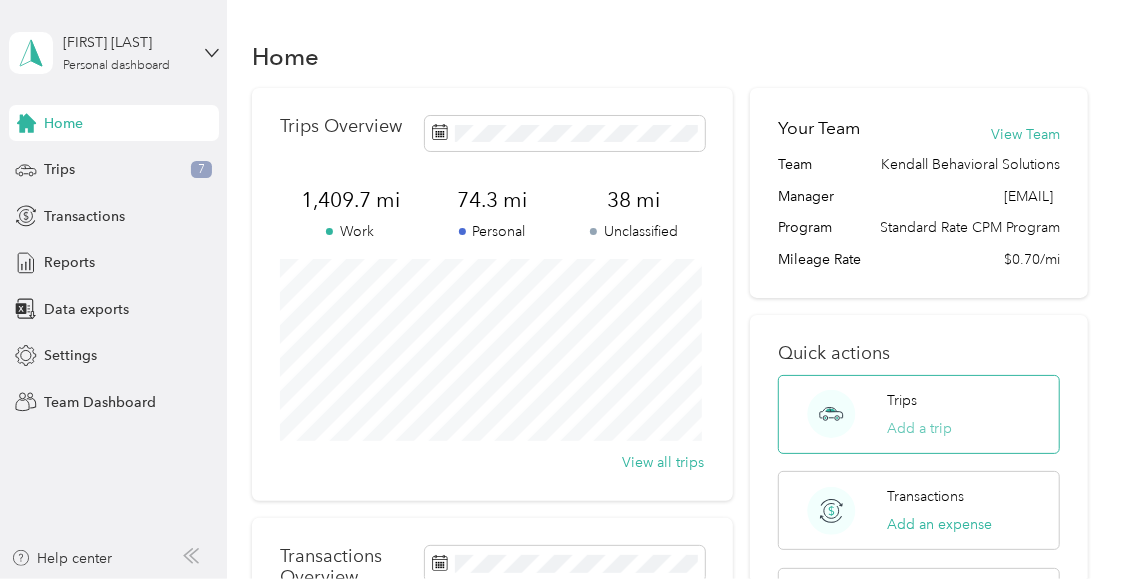 click on "Add a trip" at bounding box center (920, 428) 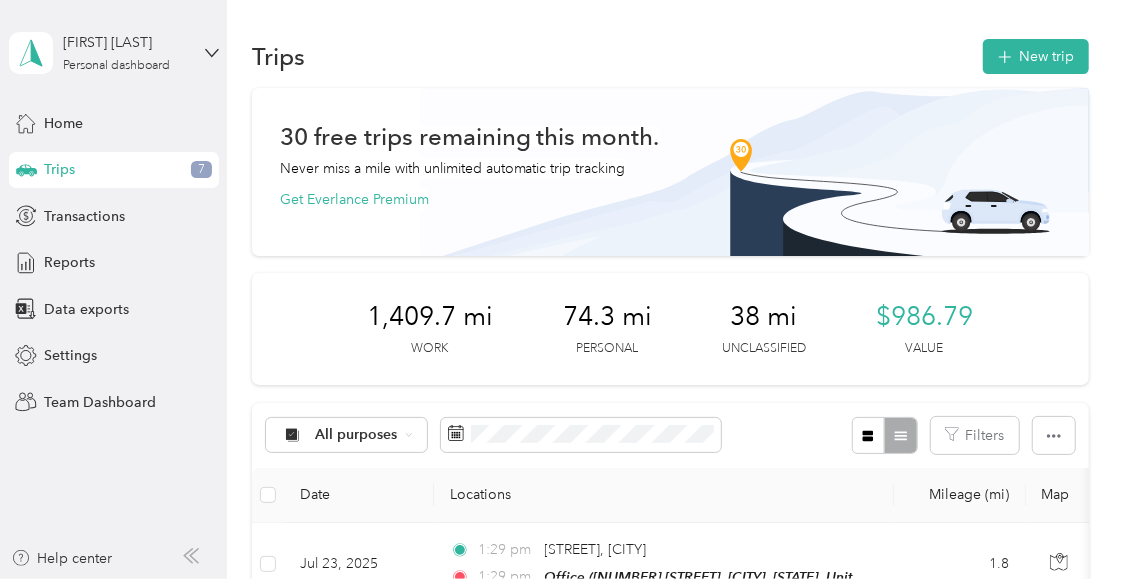 click on "Locations" at bounding box center [664, 495] 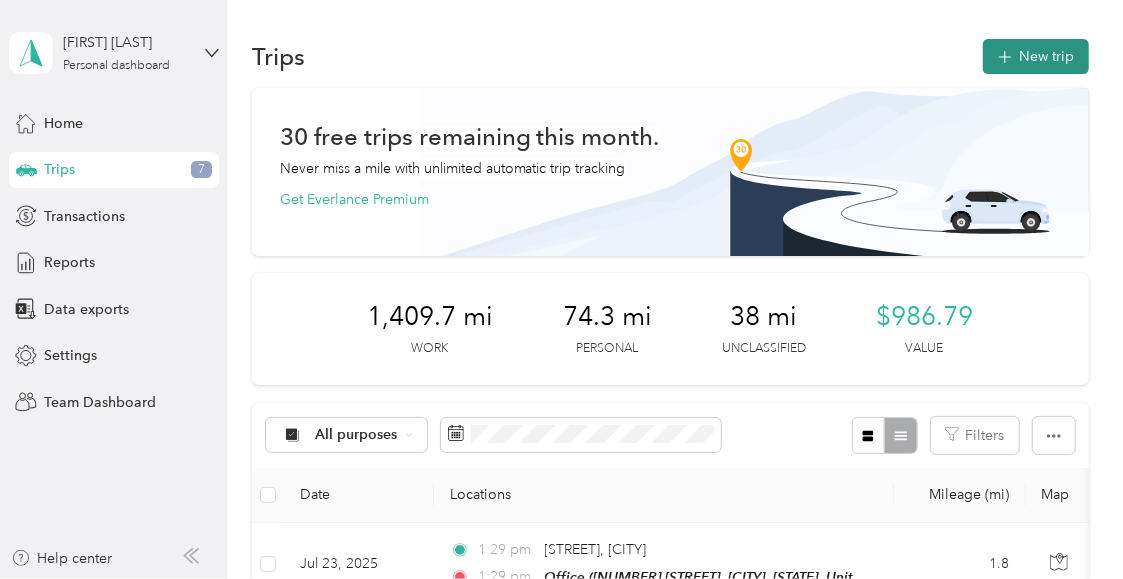 click on "New trip" at bounding box center (1036, 56) 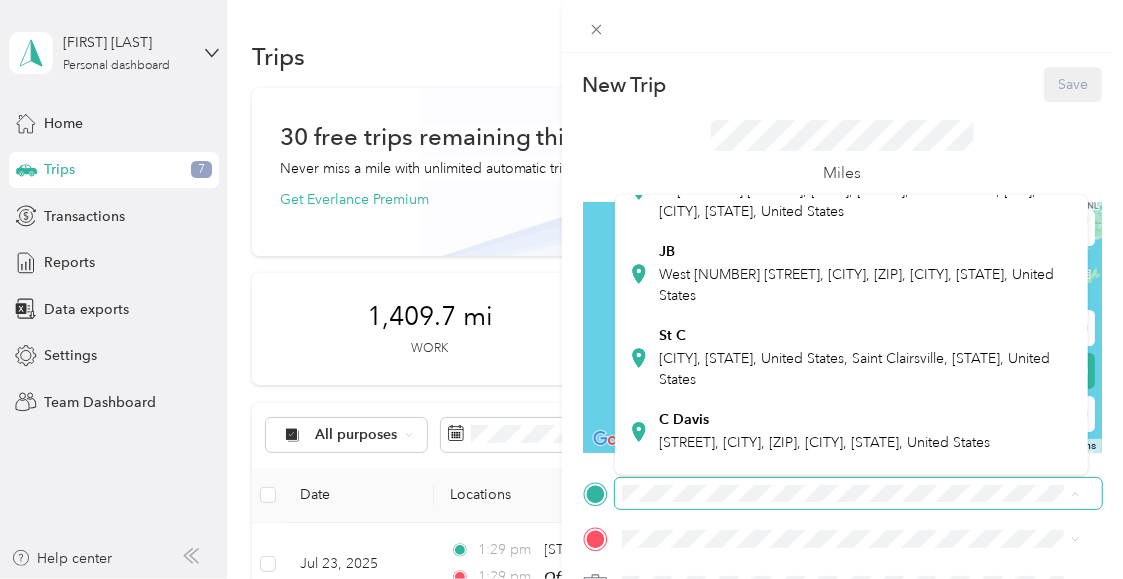 scroll, scrollTop: 257, scrollLeft: 0, axis: vertical 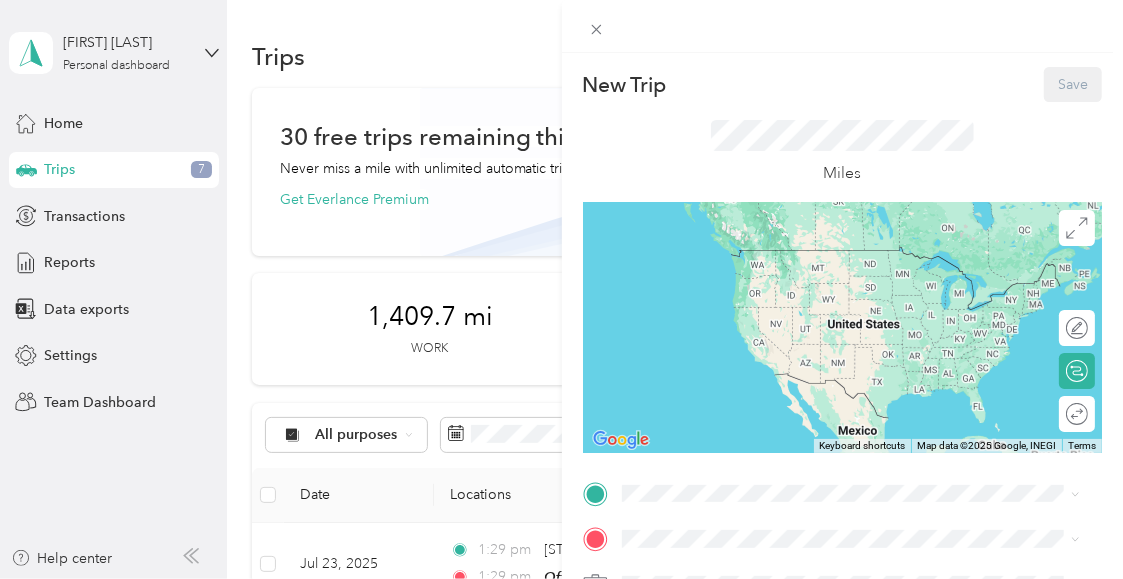 click on "St C [CITY], [STATE], United States, Saint Clairsville, [STATE], United States" at bounding box center (866, 358) 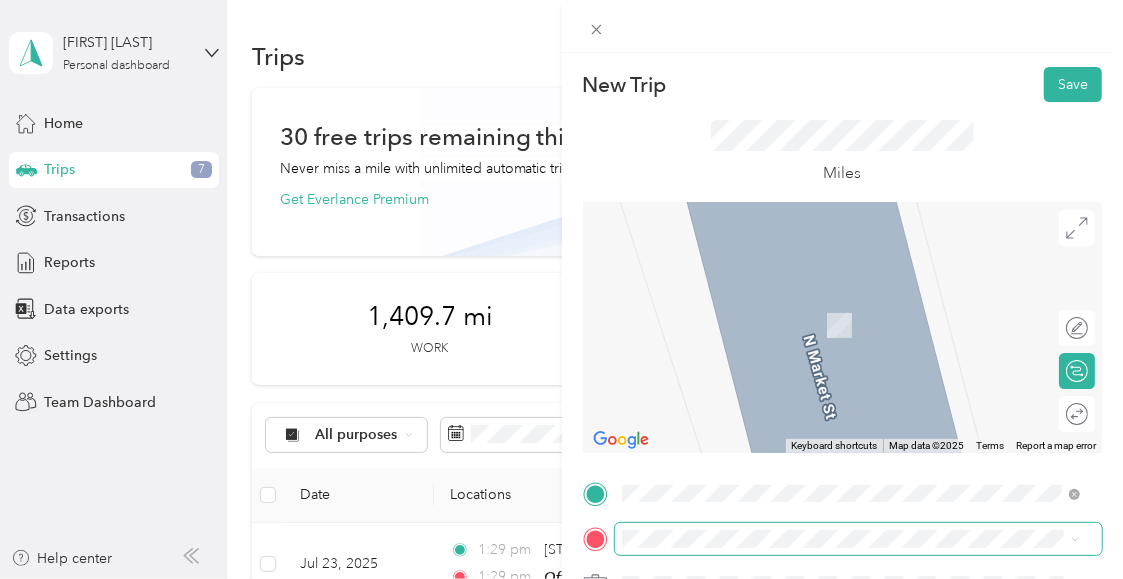 click at bounding box center [859, 538] 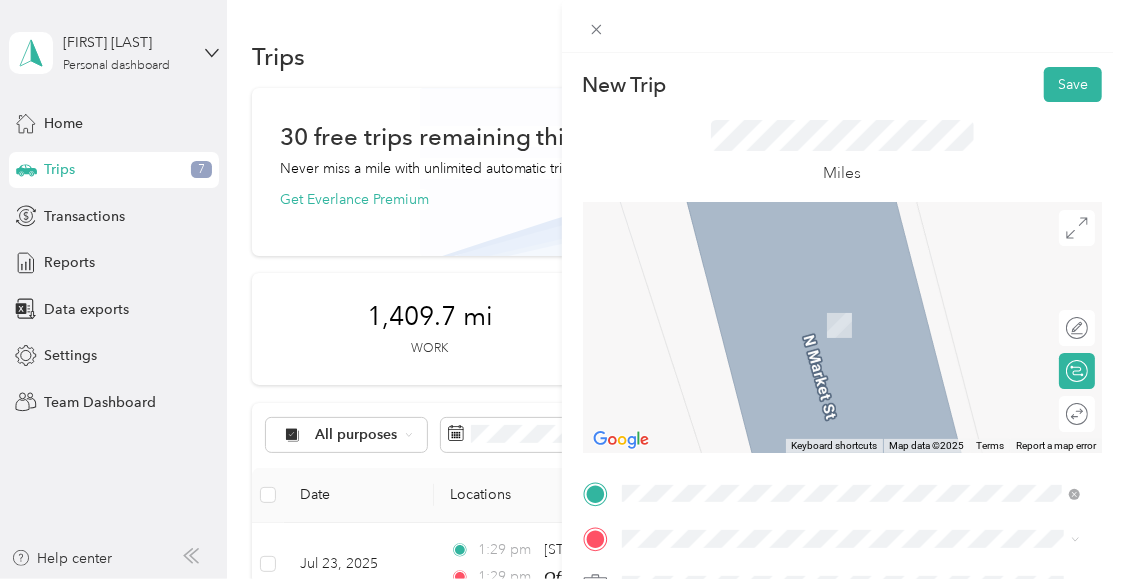 click on "[NUMBER] [STREET], [CITY], [STATE], United States , [ZIP], [CITY], [STATE], United States" at bounding box center [863, 416] 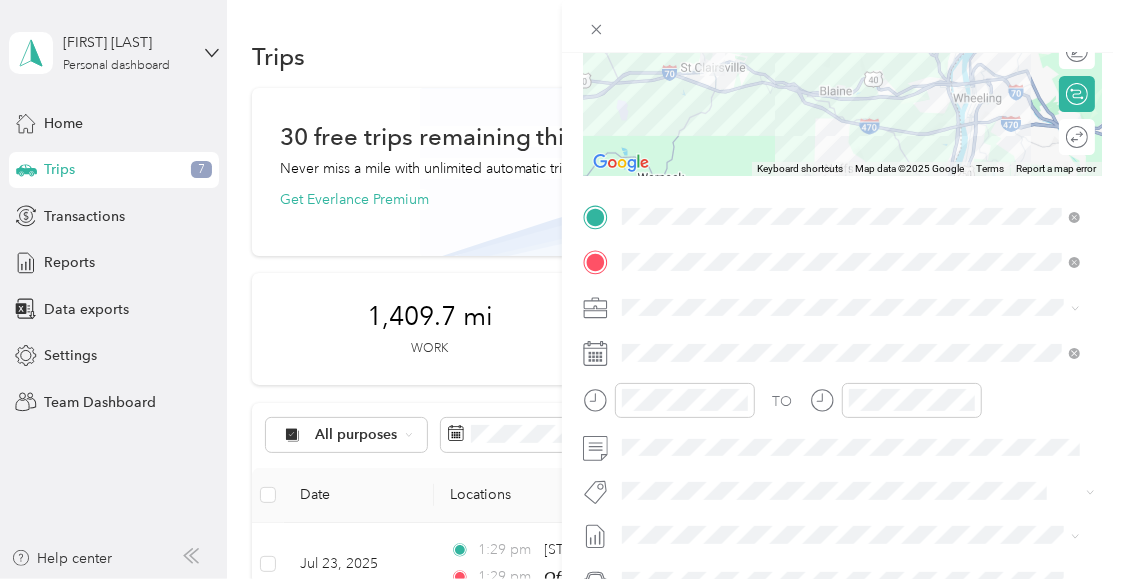 scroll, scrollTop: 277, scrollLeft: 0, axis: vertical 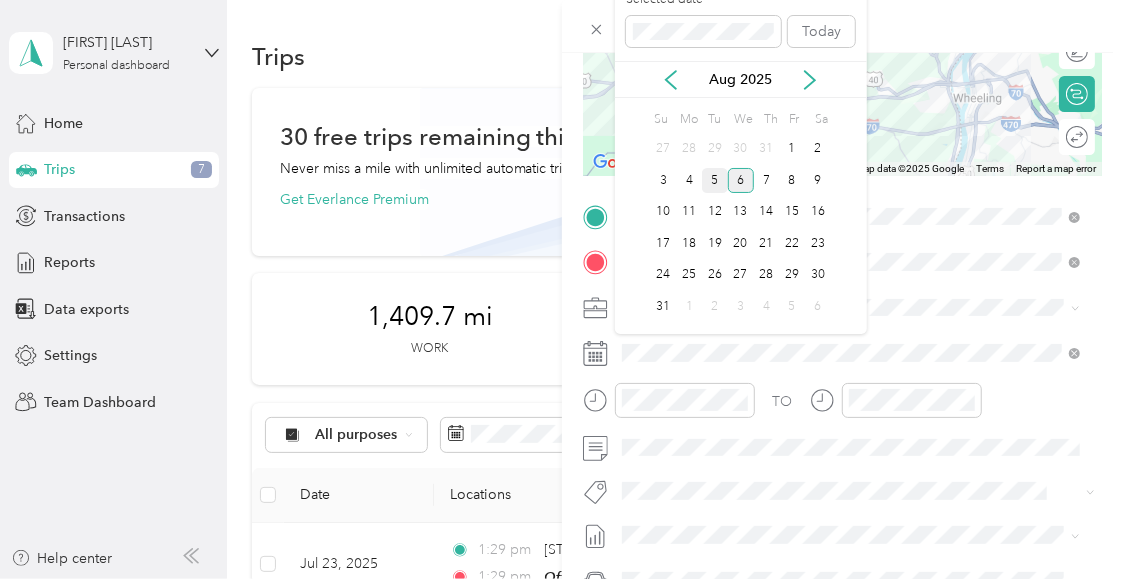 click on "5" at bounding box center (715, 180) 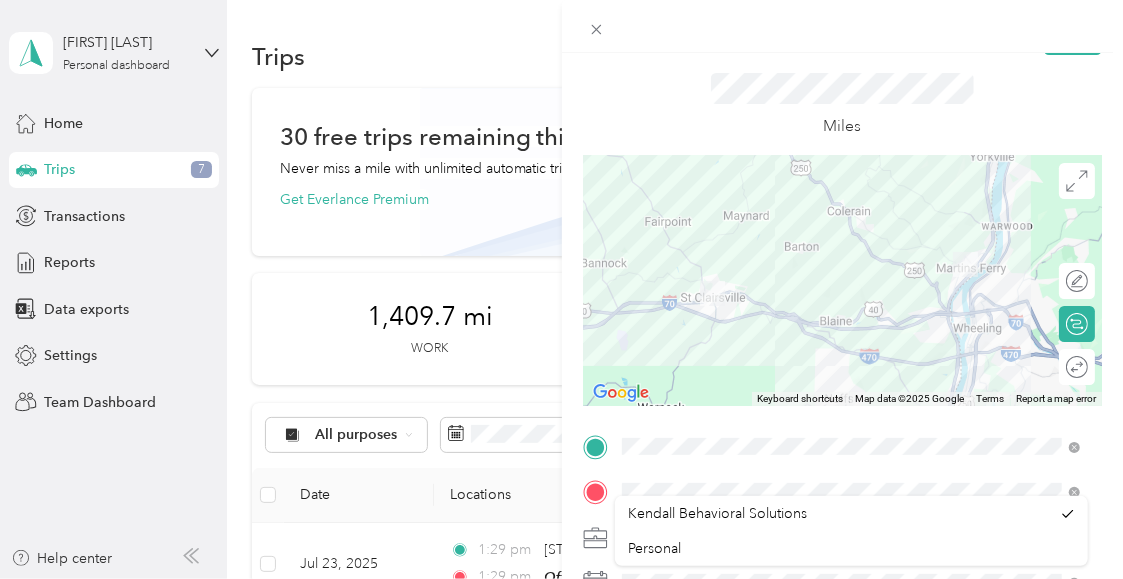 scroll, scrollTop: 0, scrollLeft: 0, axis: both 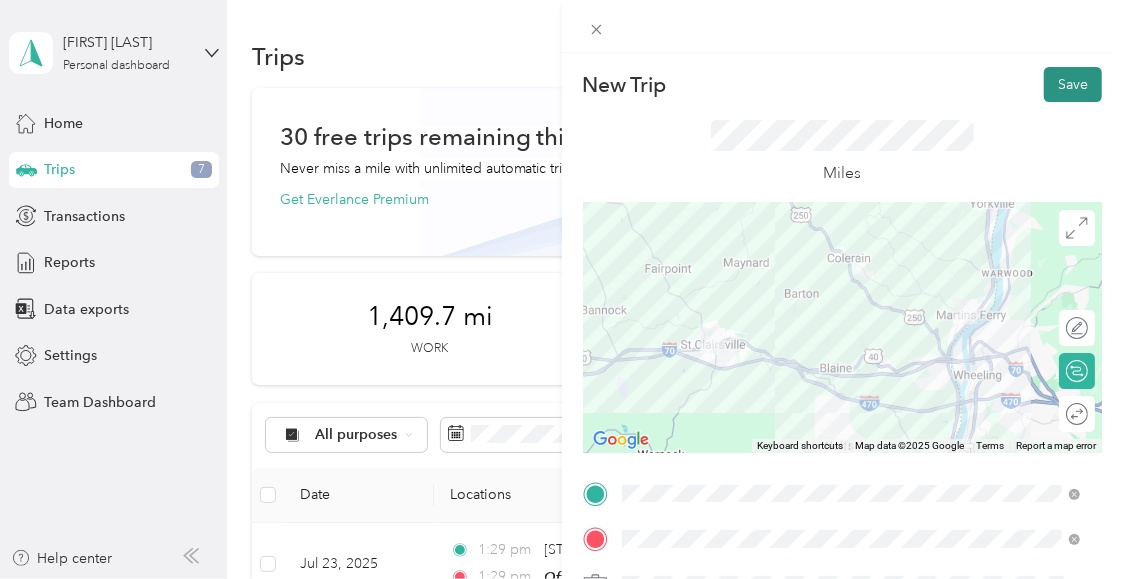 click on "Save" at bounding box center [1073, 84] 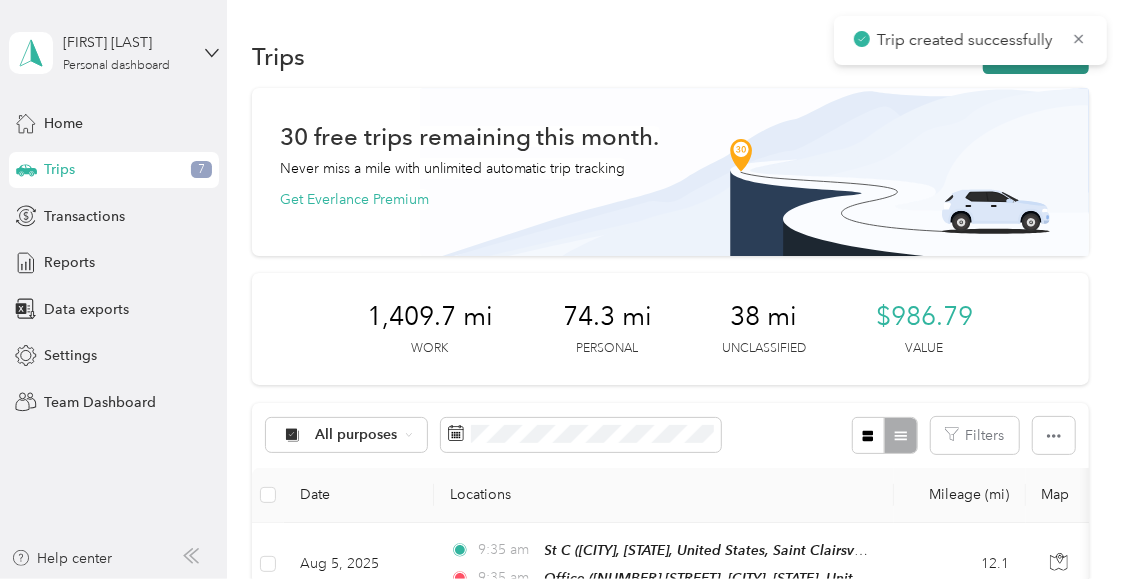 click on "New trip" at bounding box center [1036, 56] 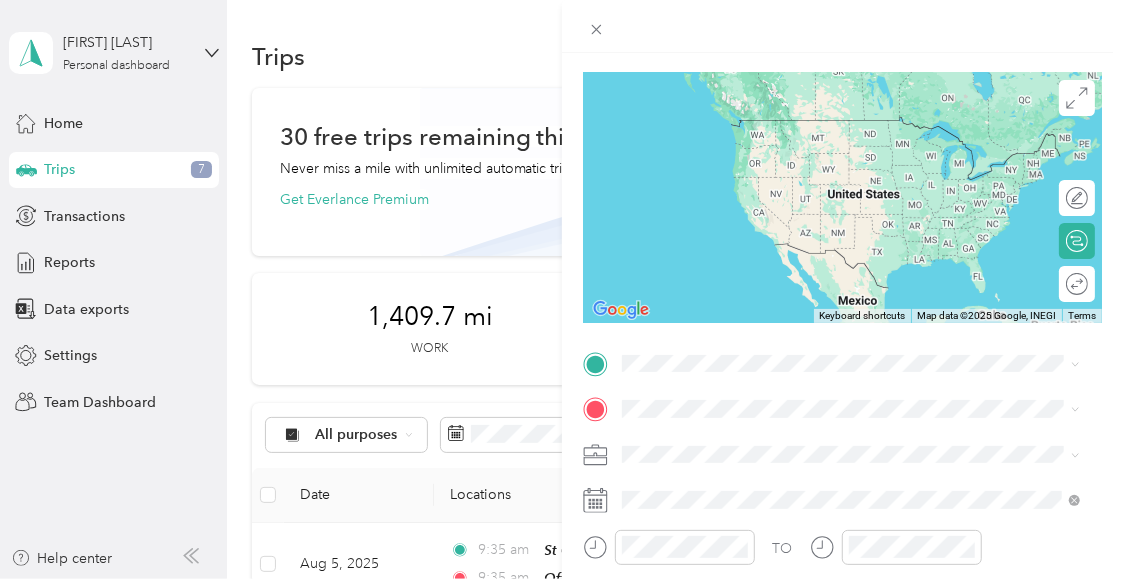 scroll, scrollTop: 164, scrollLeft: 0, axis: vertical 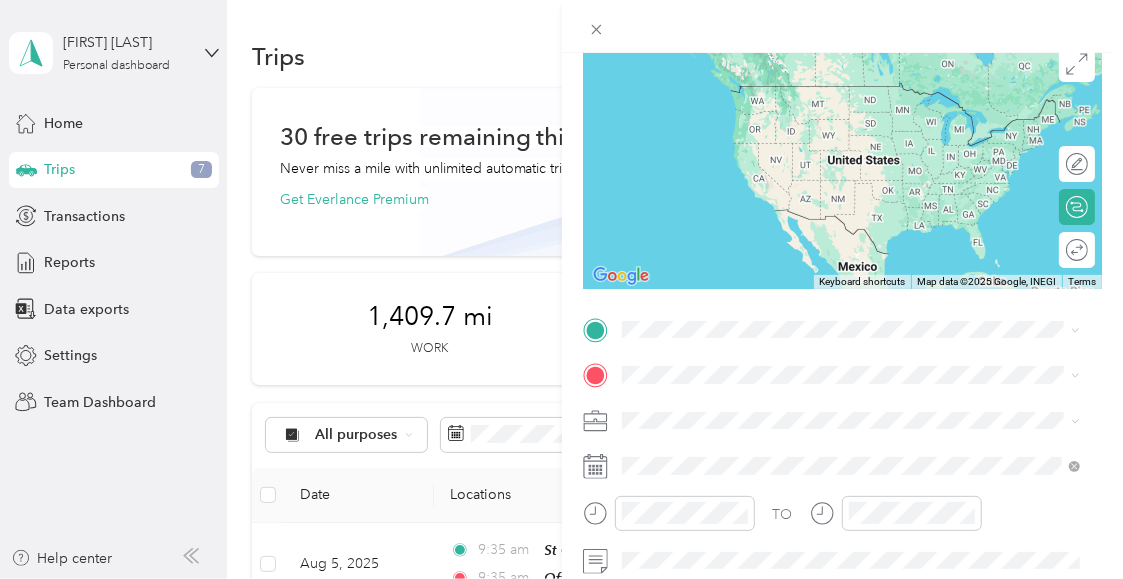 click on "Office [NUMBER] [STREET], [CITY], [STATE], United States , [ZIP], [CITY], [STATE], United States" at bounding box center (866, 198) 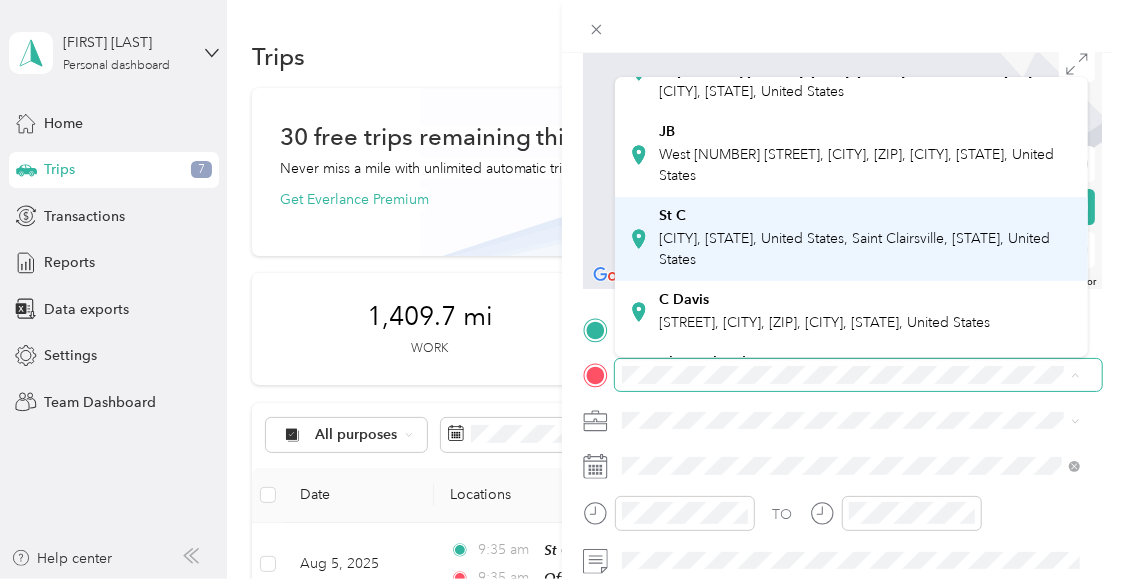 scroll, scrollTop: 328, scrollLeft: 0, axis: vertical 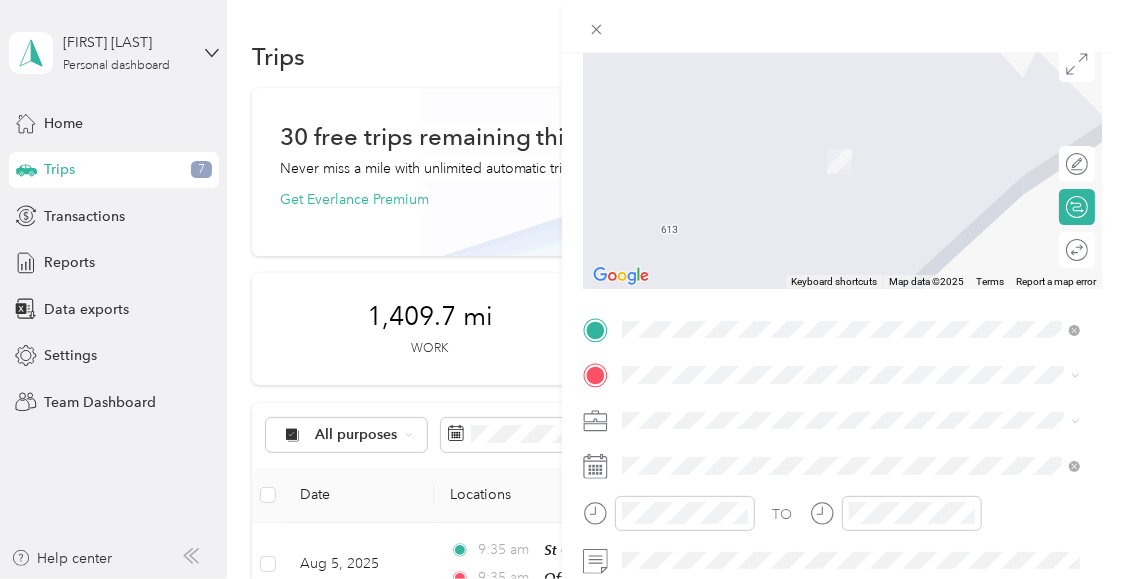 click on "C Davis [STREET], [CITY], [ZIP], [CITY], [STATE], United States" at bounding box center [824, 242] 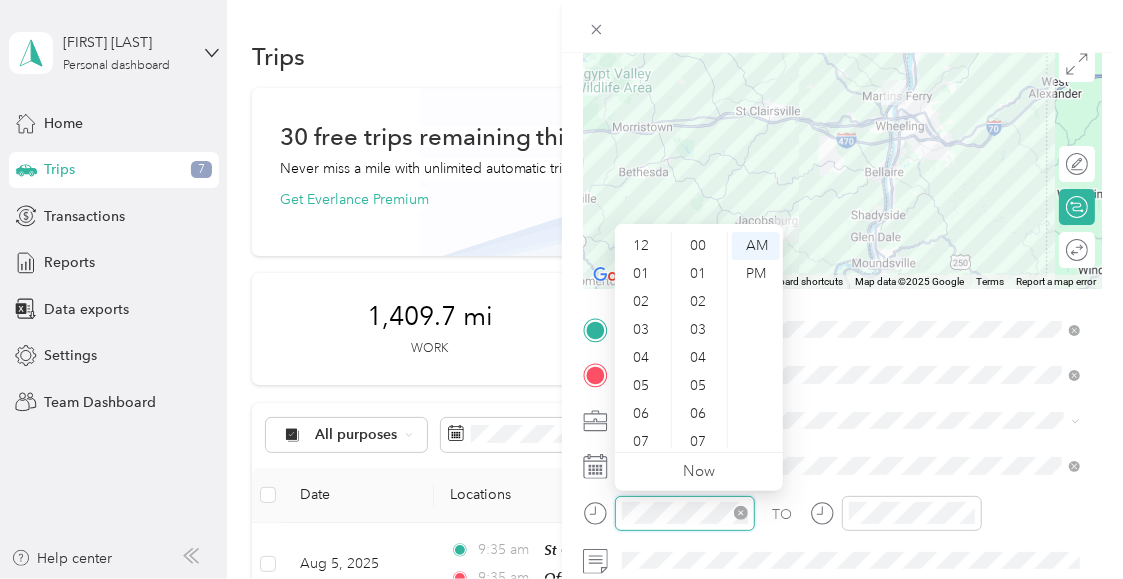 scroll, scrollTop: 1008, scrollLeft: 0, axis: vertical 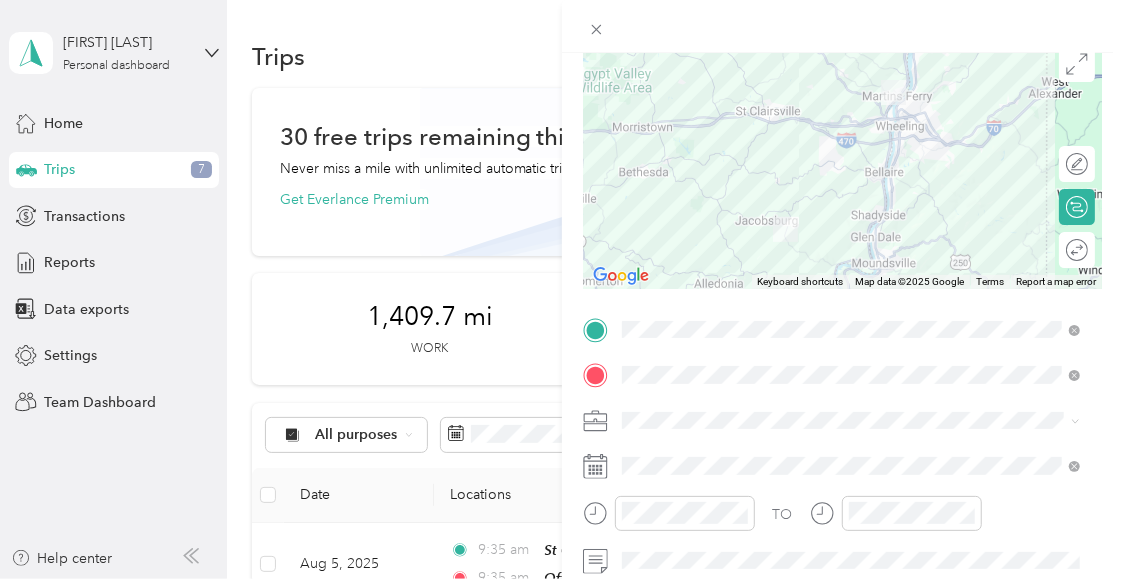 click on "TO Add photo" at bounding box center (843, 555) 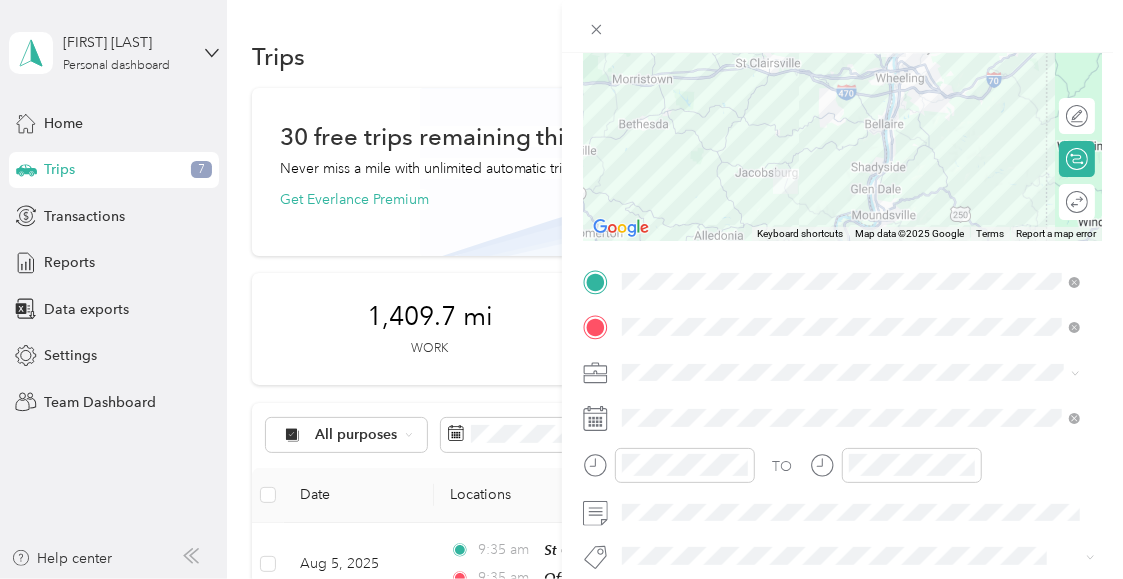 scroll, scrollTop: 0, scrollLeft: 0, axis: both 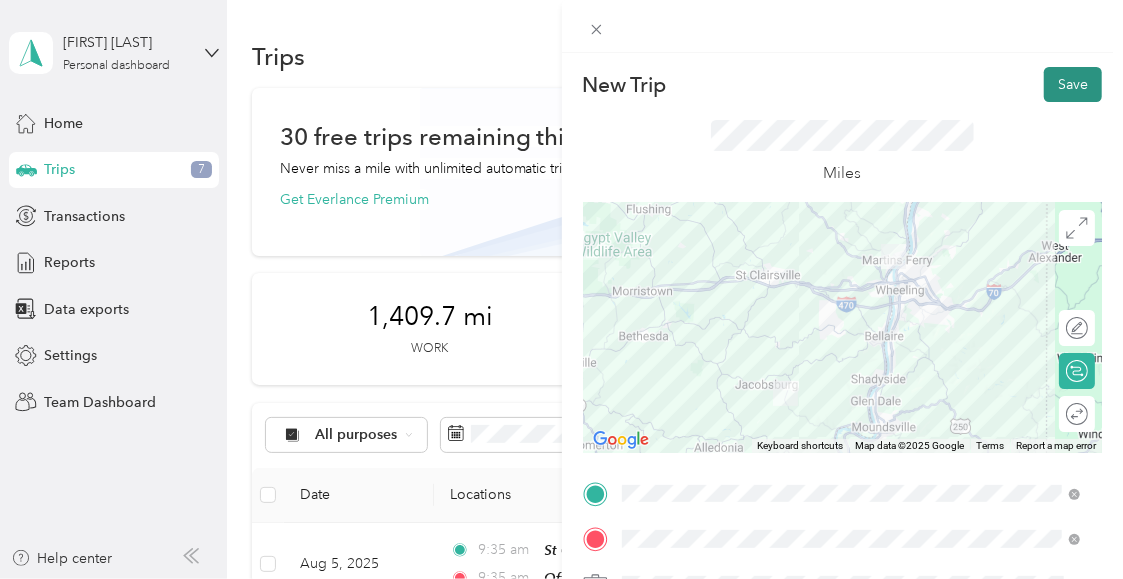 click on "Save" at bounding box center (1073, 84) 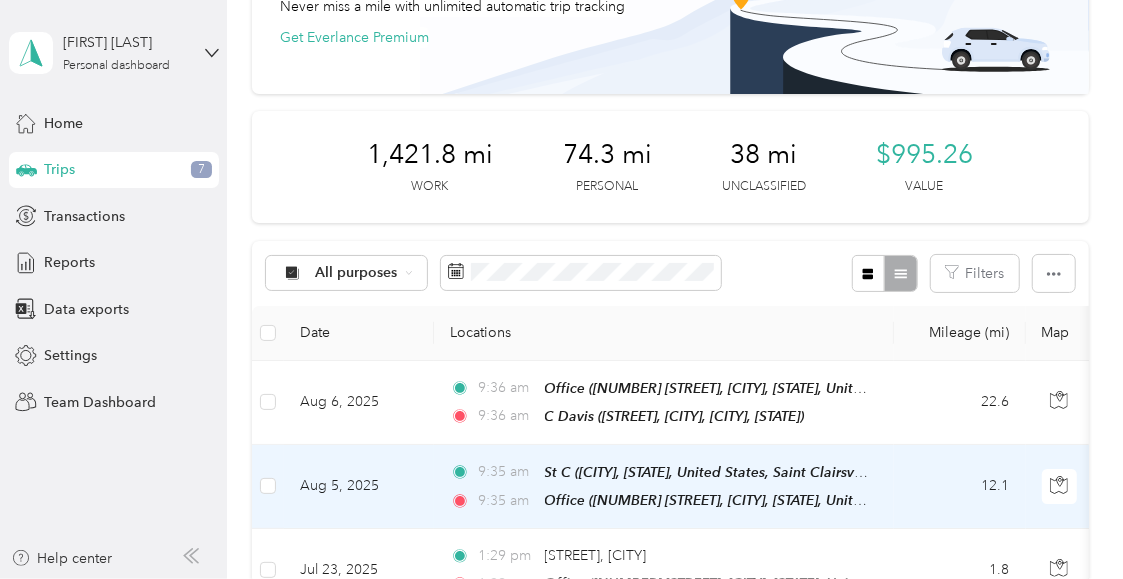 scroll, scrollTop: 0, scrollLeft: 0, axis: both 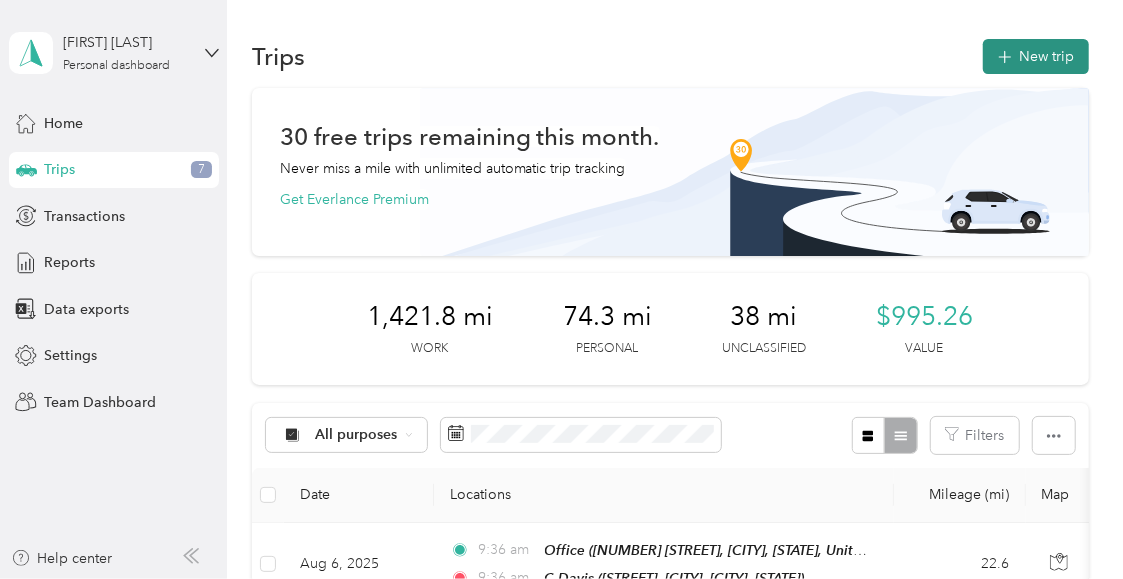 click on "New trip" at bounding box center (1036, 56) 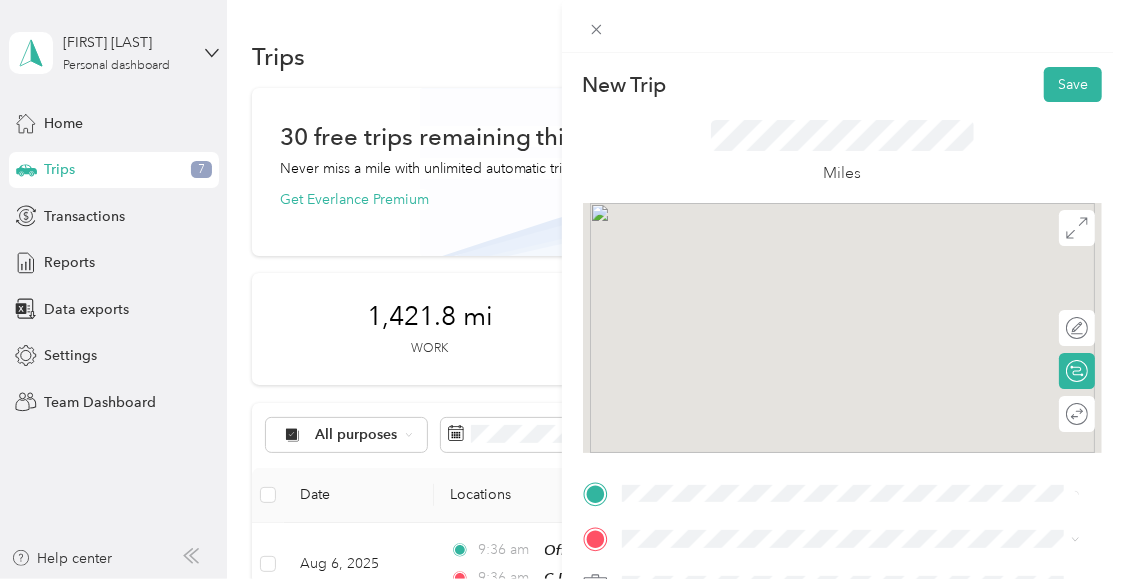 click on "[STREET], [CITY], [ZIP], [CITY], [STATE], United States" at bounding box center (824, 369) 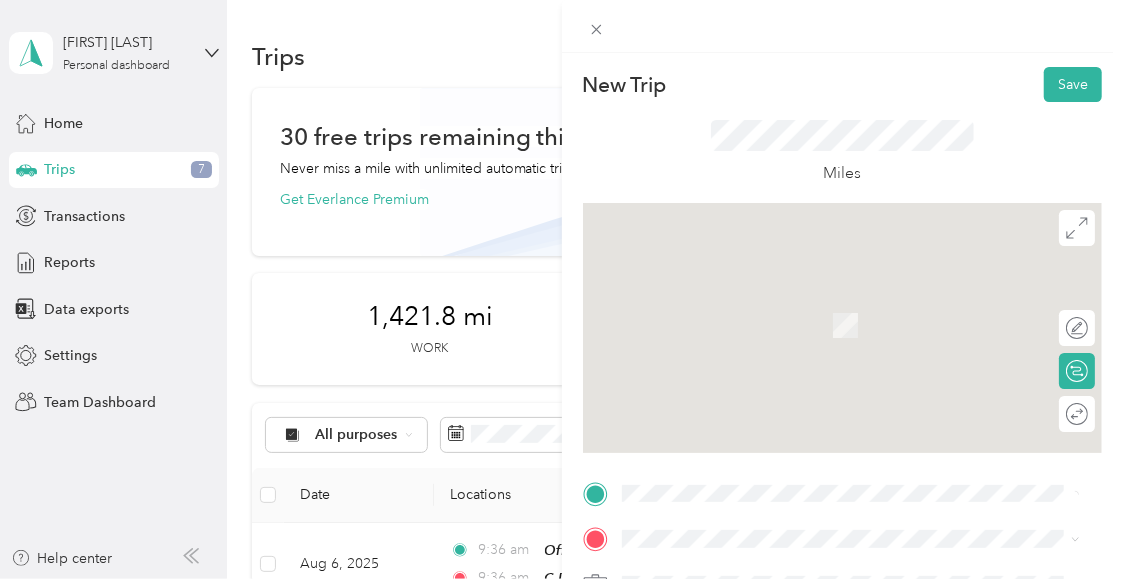 click on "Office [NUMBER] [STREET], [CITY], [STATE], United States , [ZIP], [CITY], [STATE], United States" at bounding box center (866, 398) 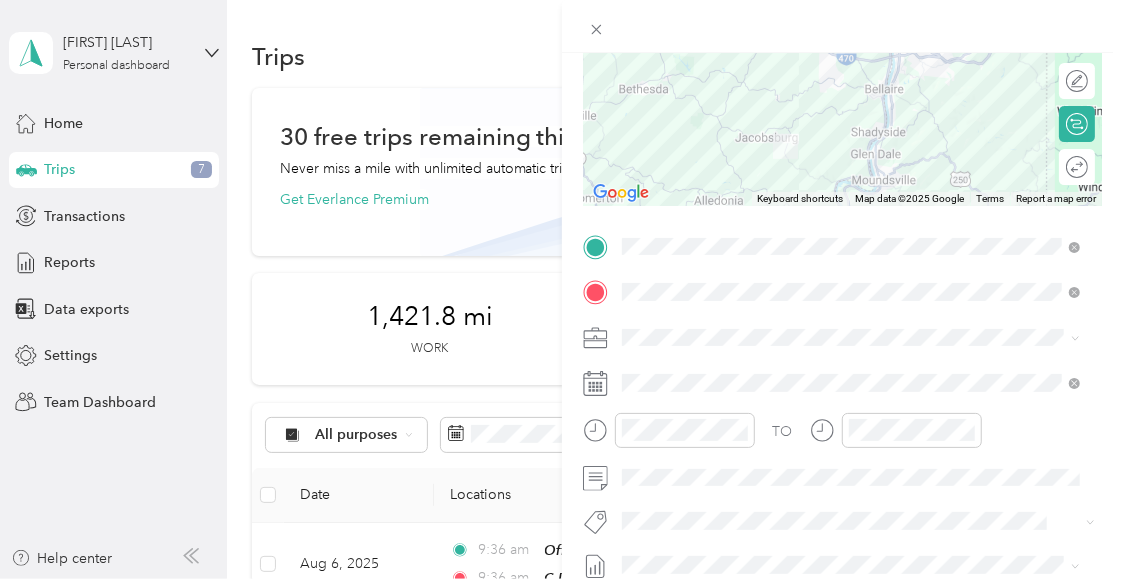 scroll, scrollTop: 0, scrollLeft: 0, axis: both 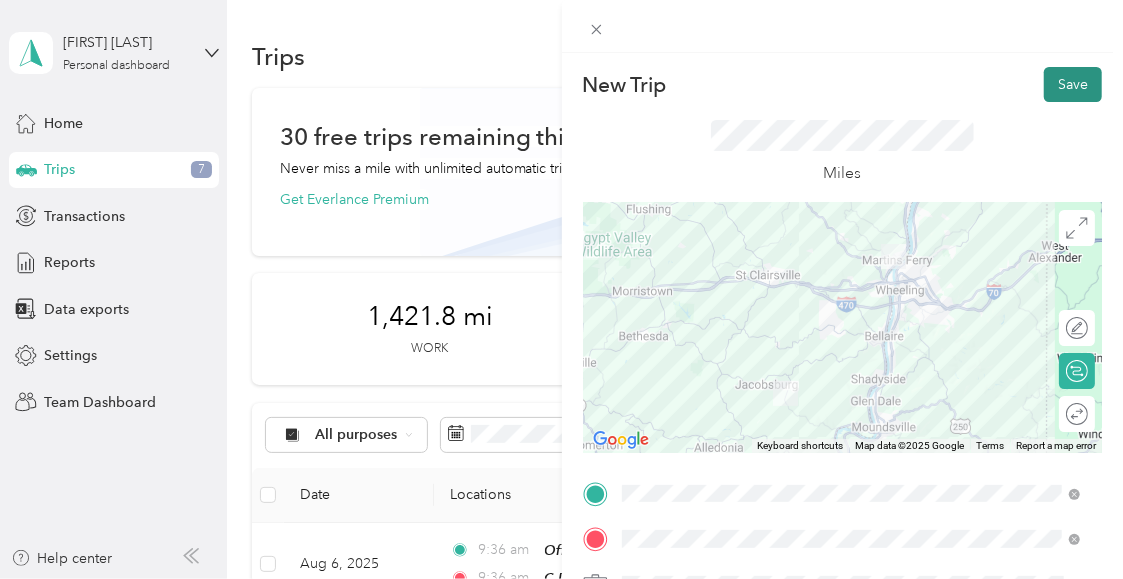 click on "Save" at bounding box center [1073, 84] 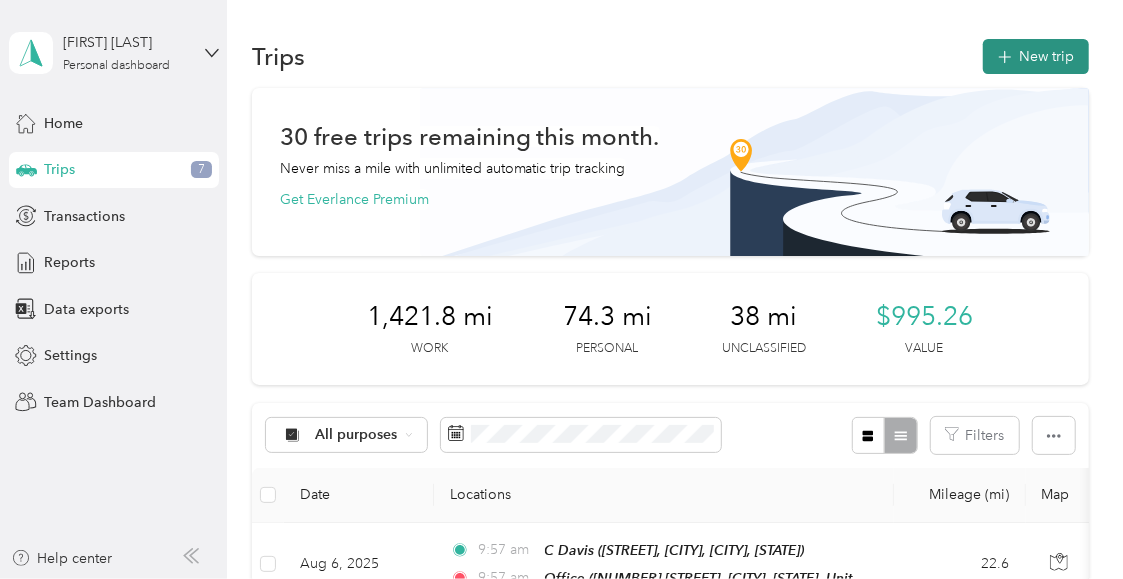 click on "New trip" at bounding box center (1036, 56) 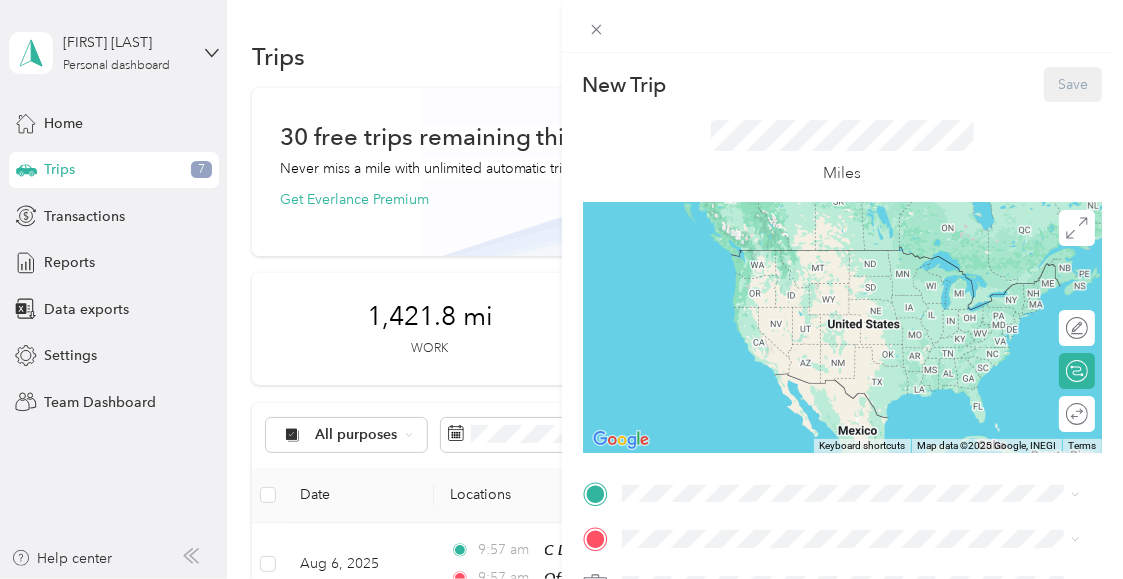 click on "Office [NUMBER] [STREET], [CITY], [STATE], United States , [ZIP], [CITY], [STATE], United States" at bounding box center [851, 354] 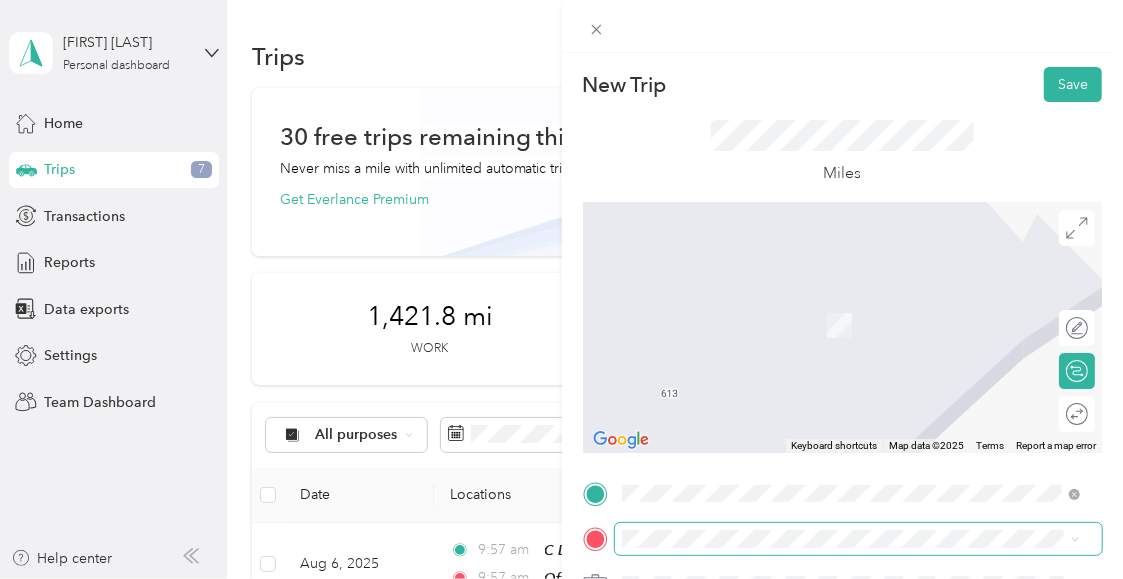 click at bounding box center (859, 538) 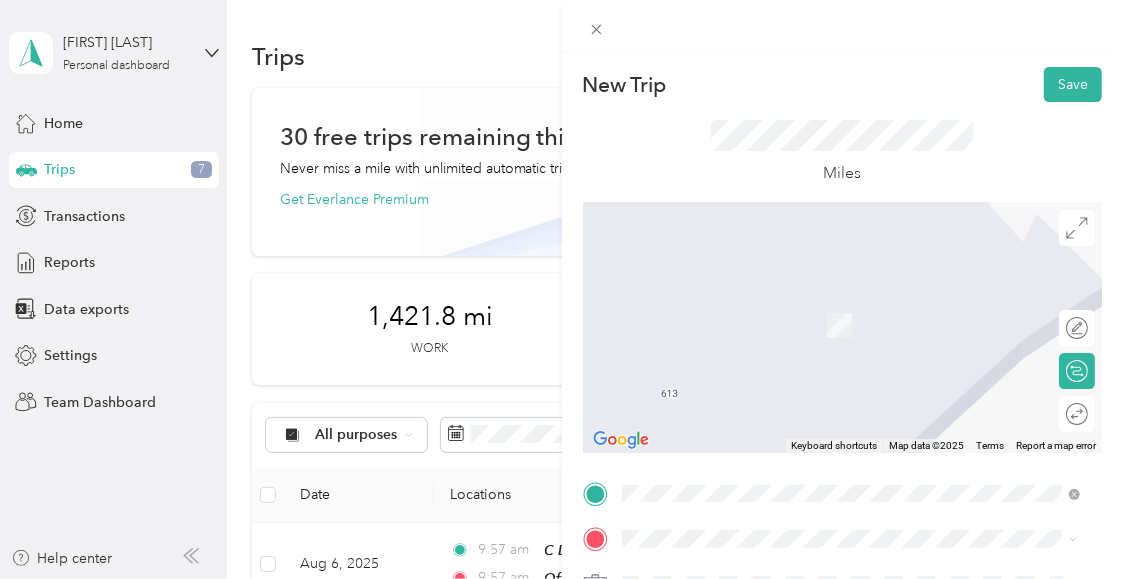 click on "[STREET]
[CITY], [STATE] [ZIP], United States" at bounding box center [767, 303] 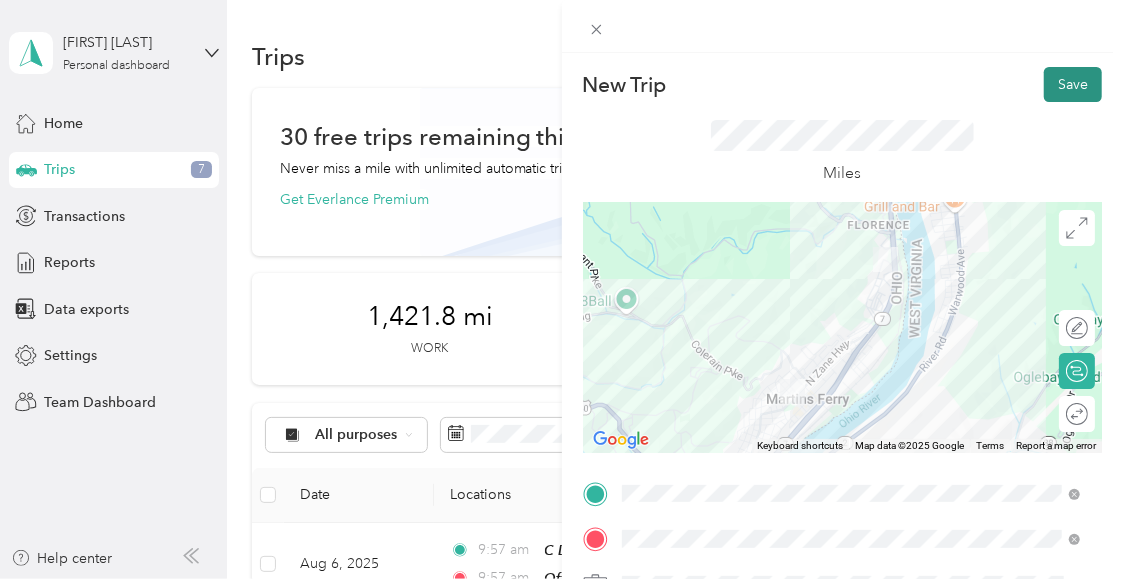 click on "Save" at bounding box center [1073, 84] 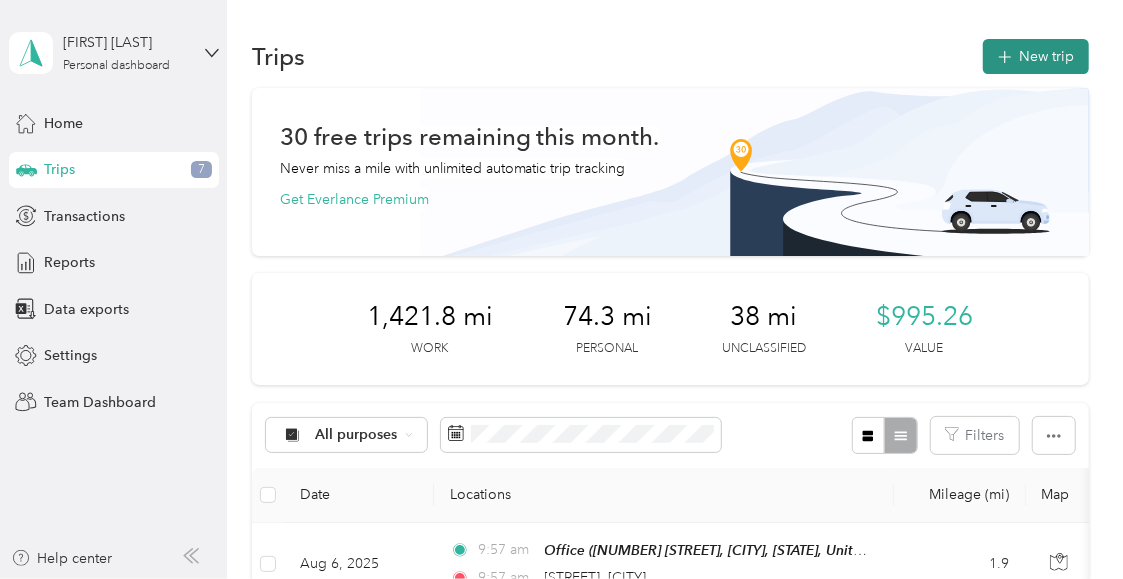 click on "New trip" at bounding box center (1036, 56) 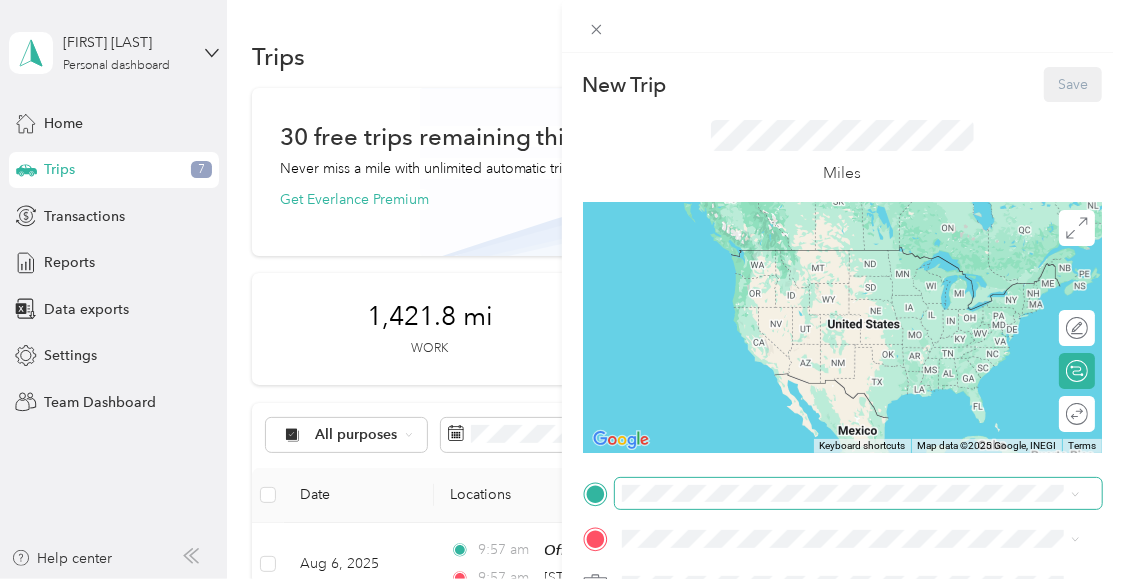 click at bounding box center (859, 493) 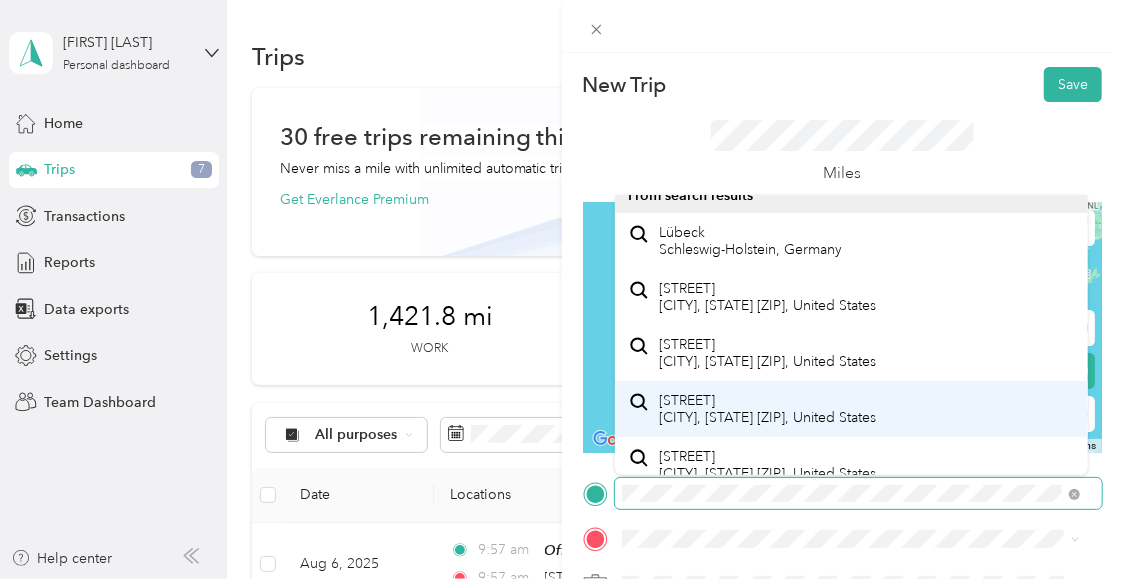 scroll, scrollTop: 15, scrollLeft: 0, axis: vertical 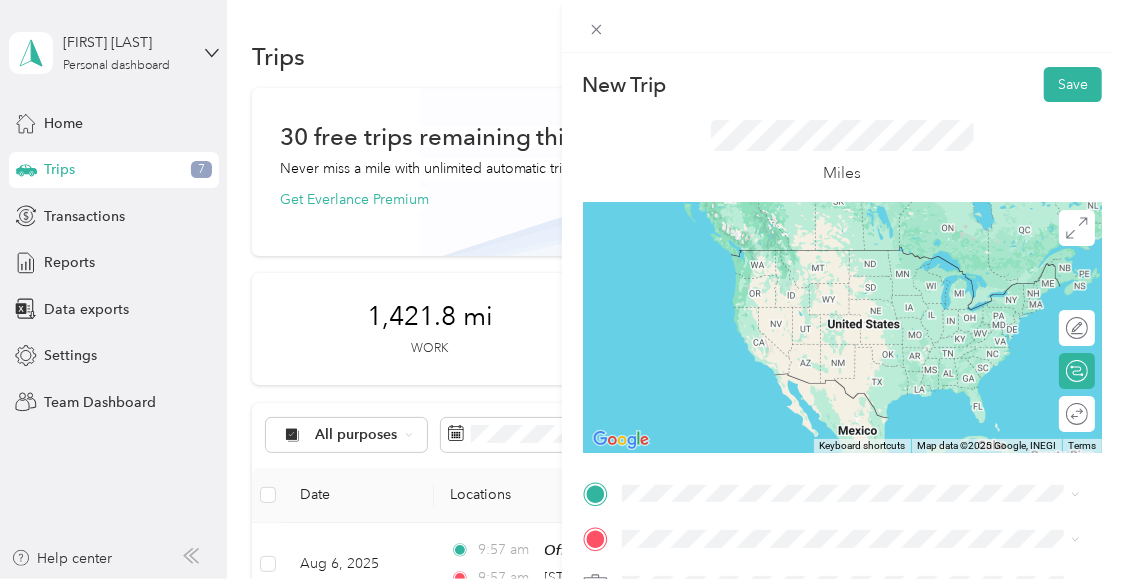 click on "[STREET]
[CITY], [STATE] [ZIP], United States" at bounding box center (767, 288) 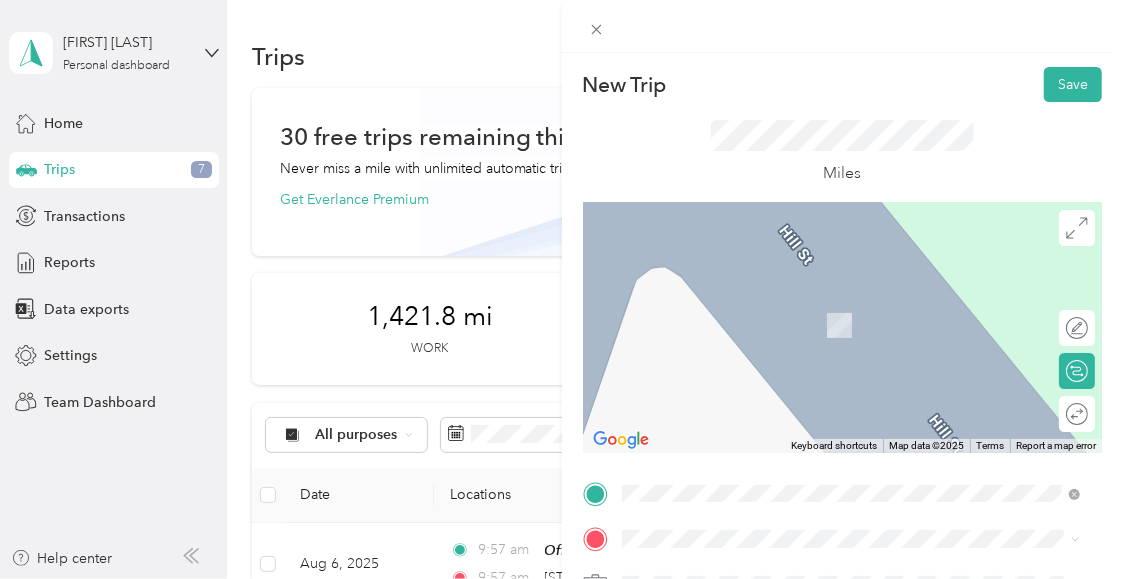 click on "Office [NUMBER] [STREET], [CITY], [STATE], United States , [ZIP], [CITY], [STATE], United States" at bounding box center (866, 398) 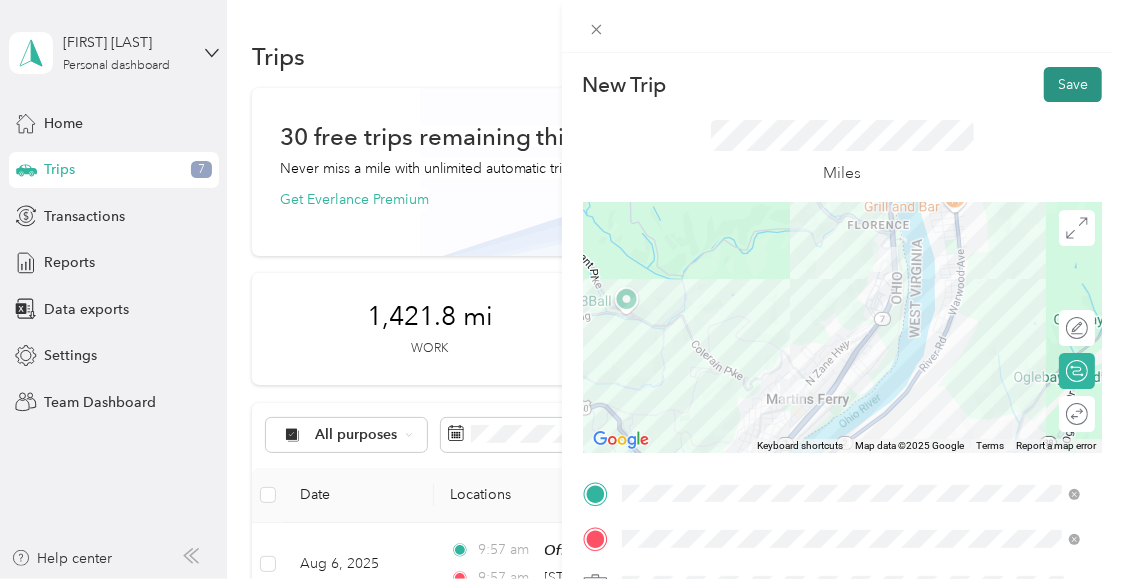 click on "Save" at bounding box center [1073, 84] 